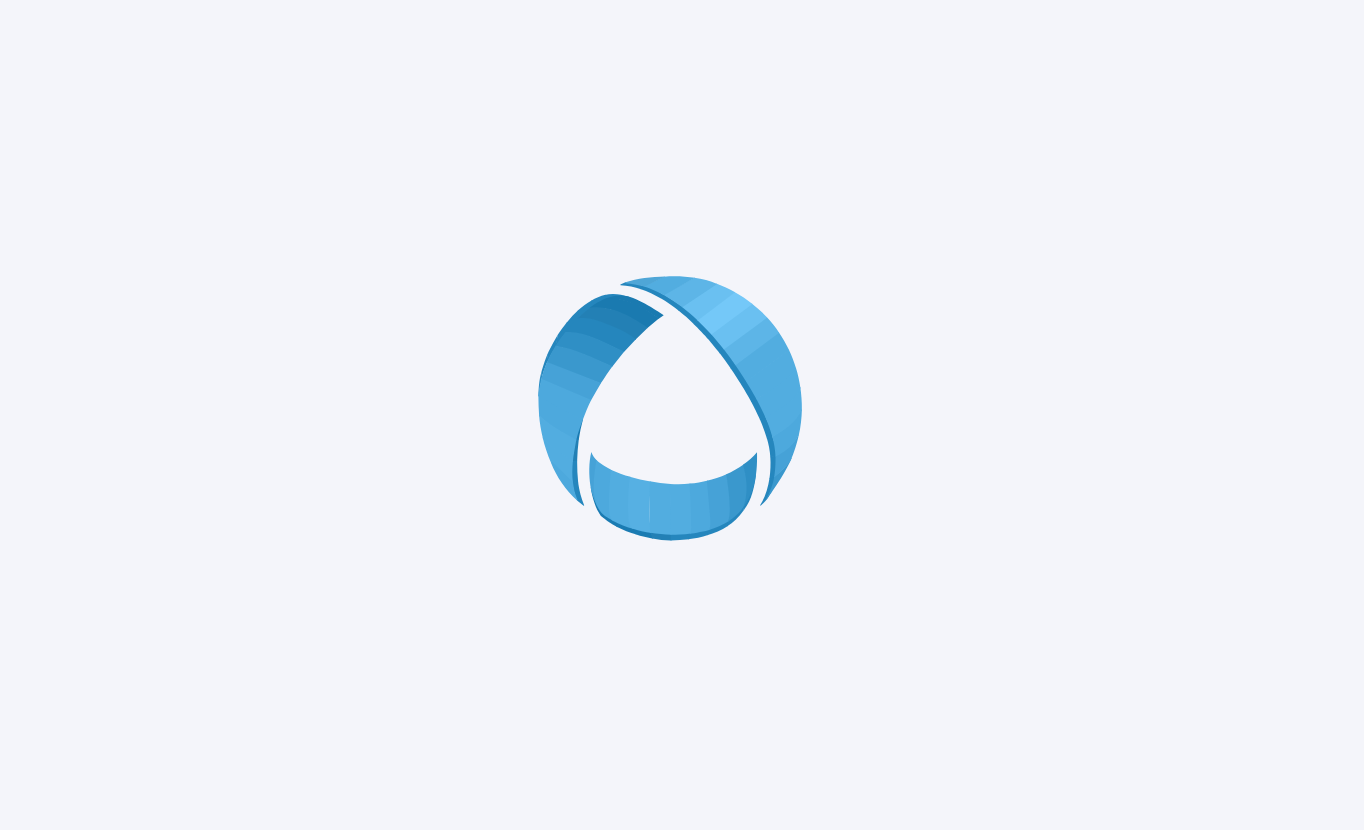 scroll, scrollTop: 0, scrollLeft: 0, axis: both 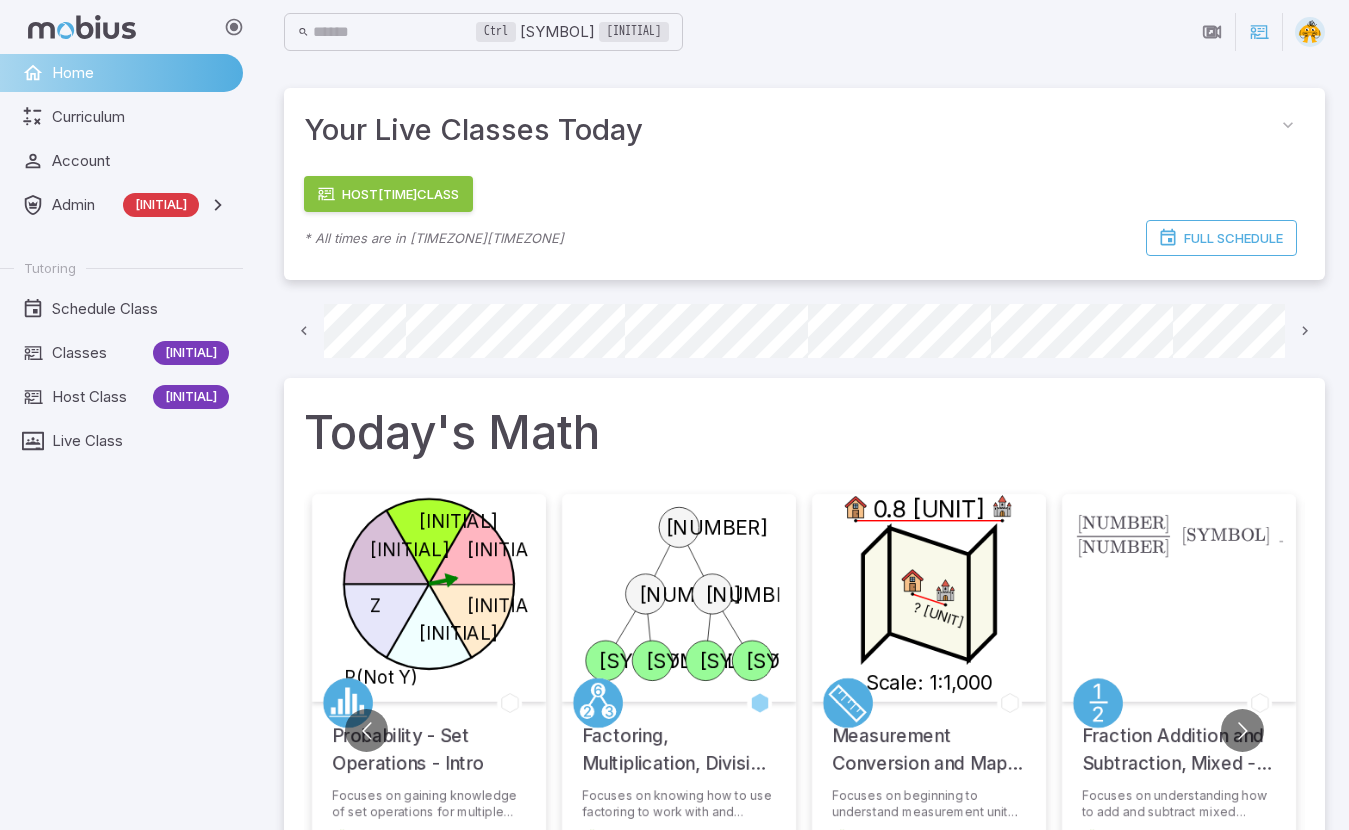 click on "Host  5:00 PM  Class" at bounding box center [388, 194] 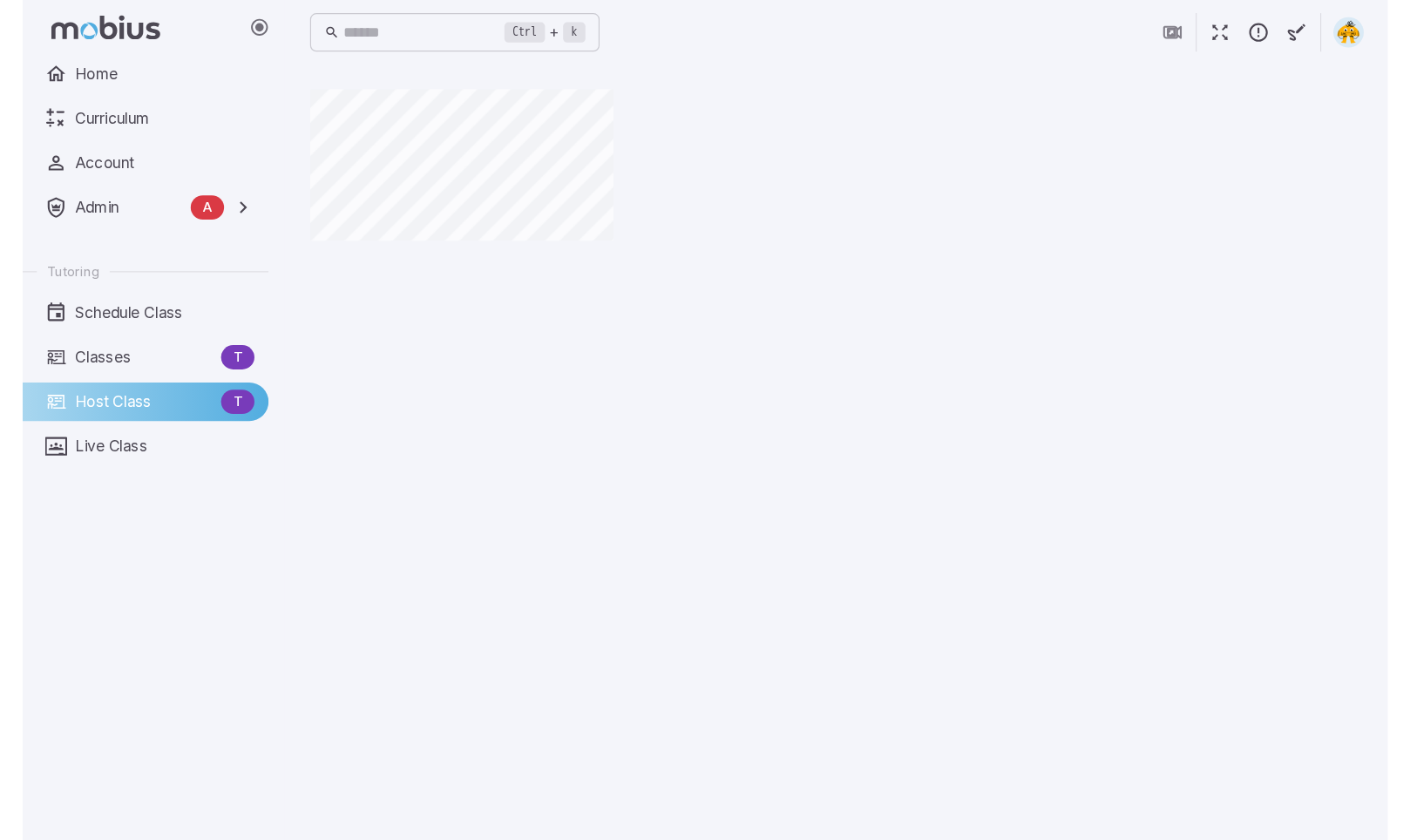 scroll, scrollTop: 0, scrollLeft: 0, axis: both 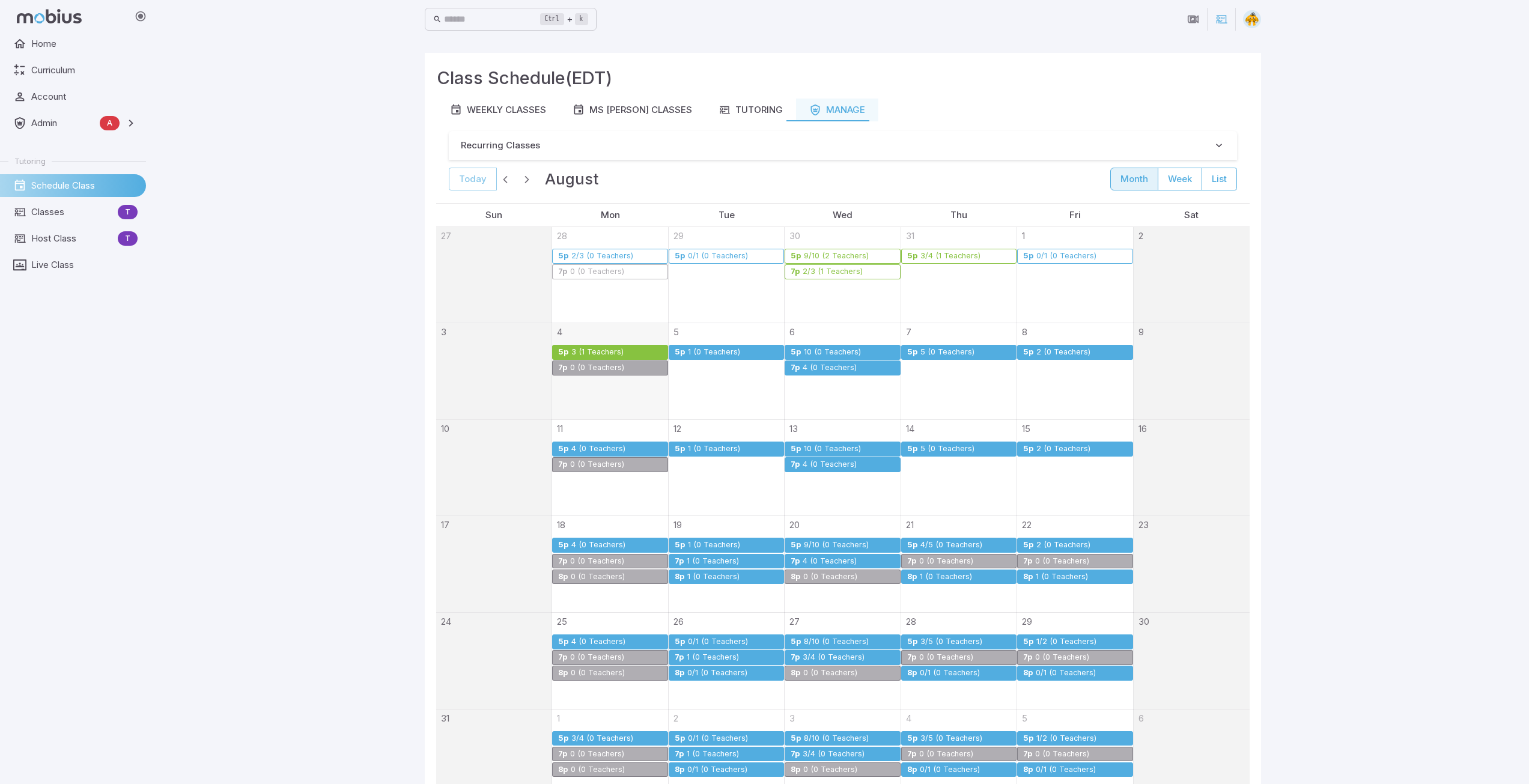 click on "3 (1 Teachers)" at bounding box center (597, 352) 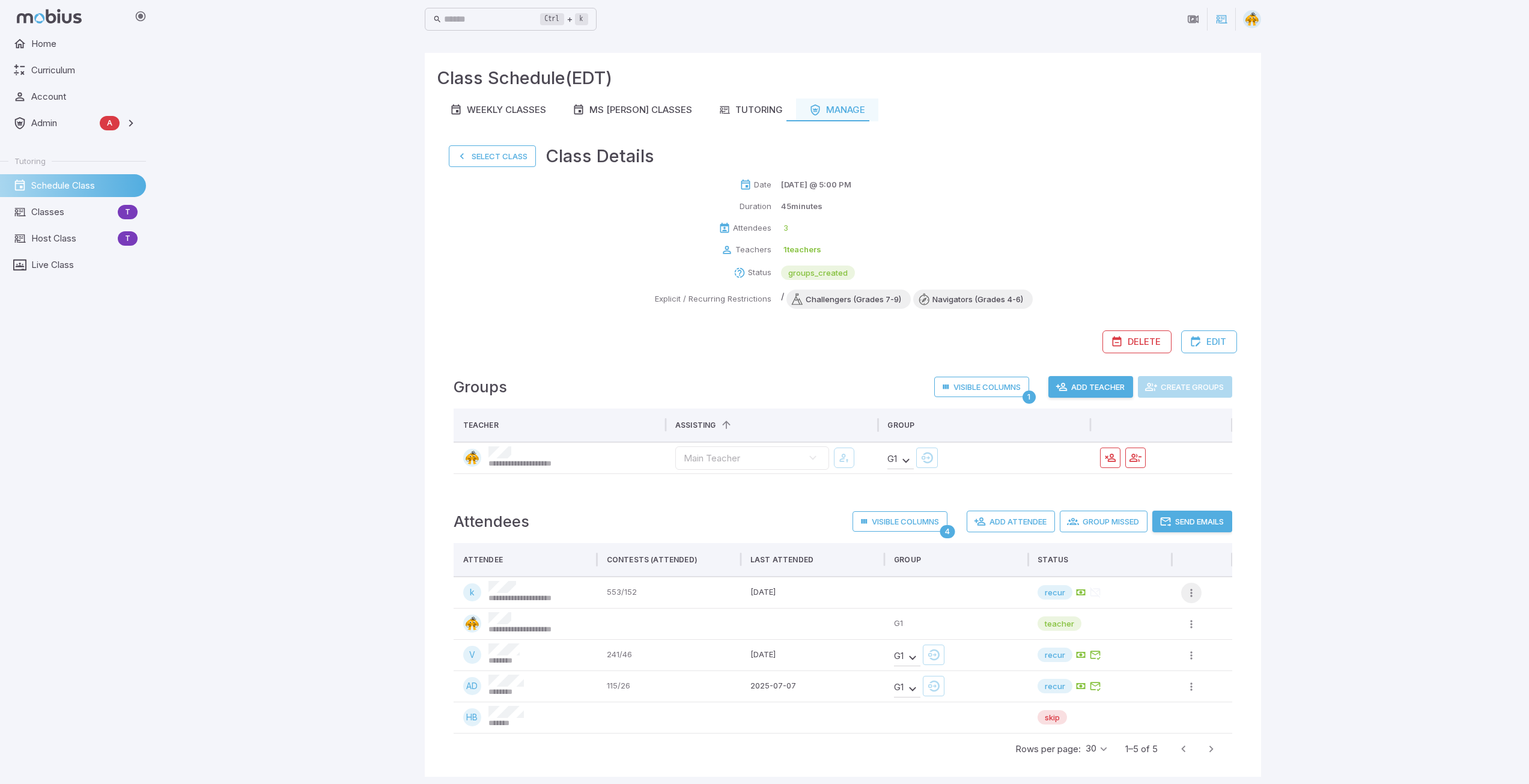 click at bounding box center (1191, 593) 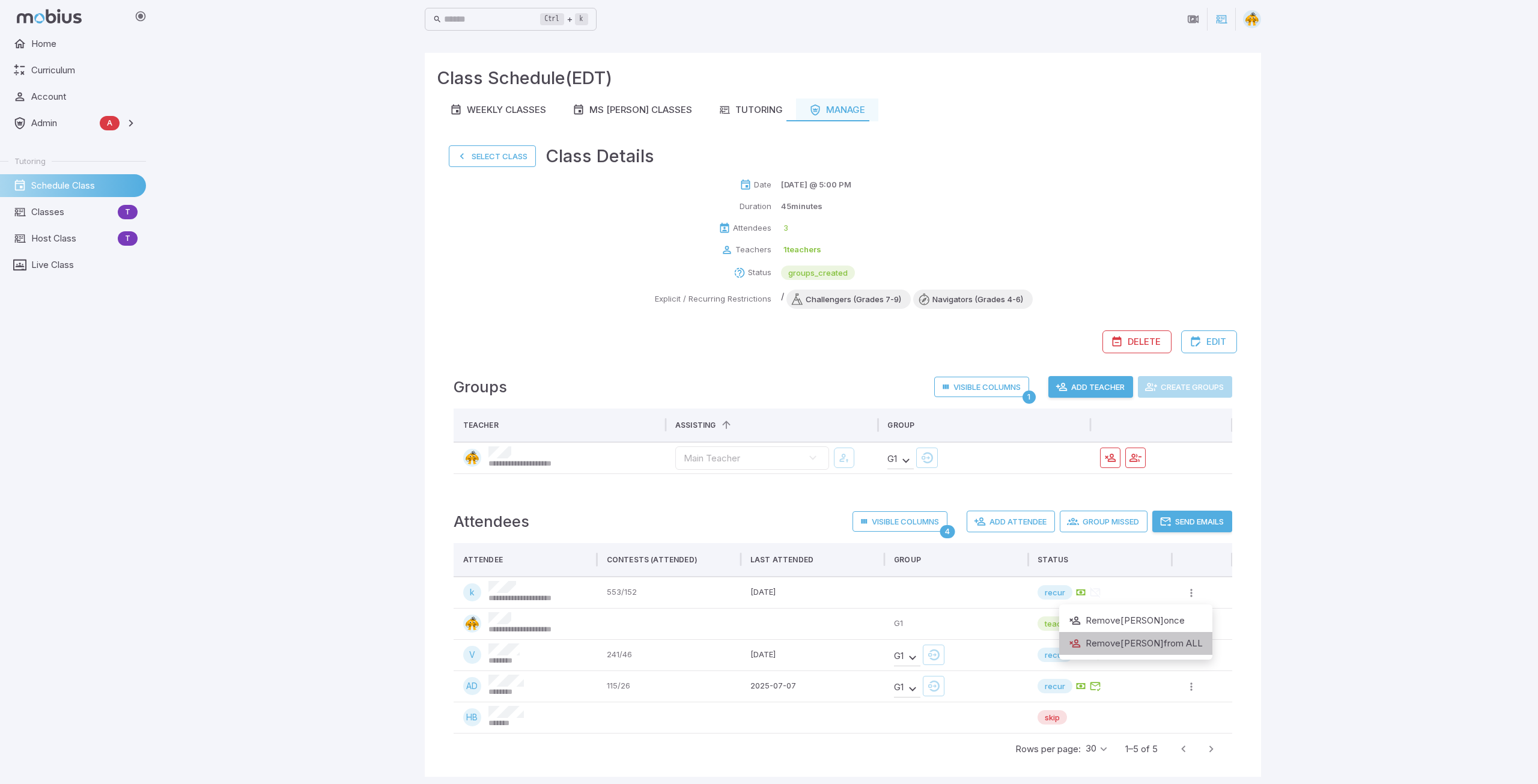 click on "Remove  [PERSON]  from ALL" at bounding box center (1135, 643) 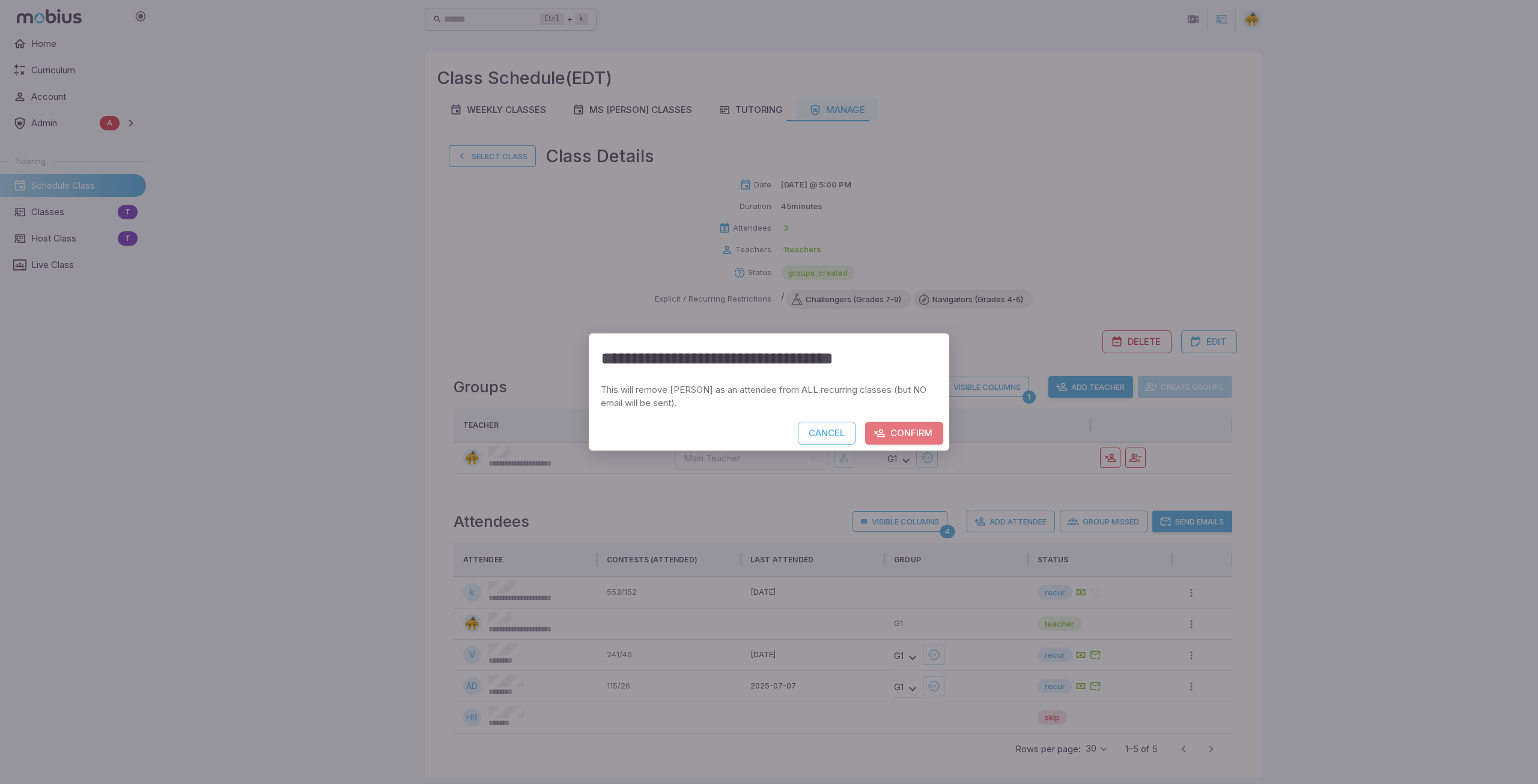 click on "Confirm" at bounding box center [904, 433] 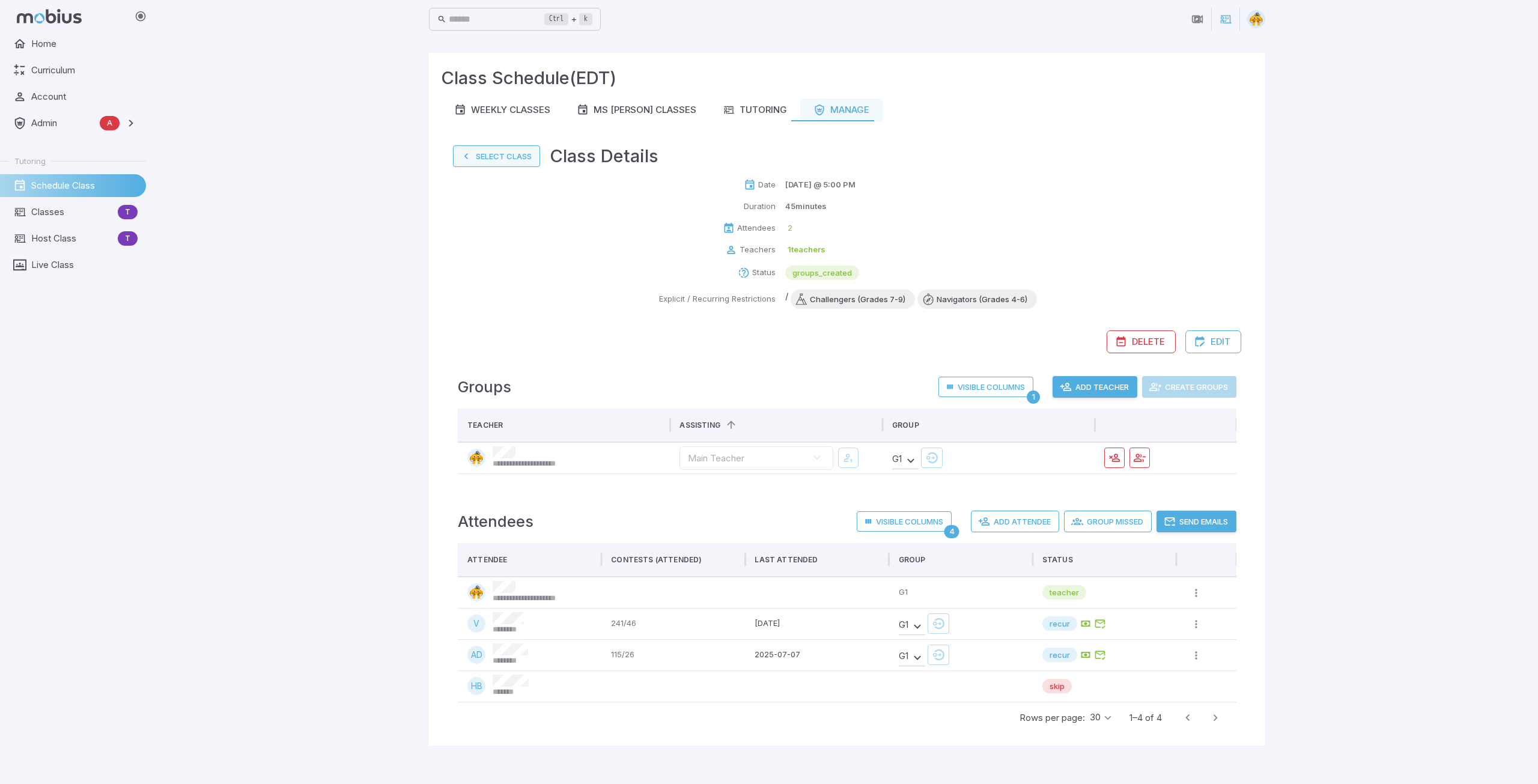 click on "Select Class" at bounding box center (496, 156) 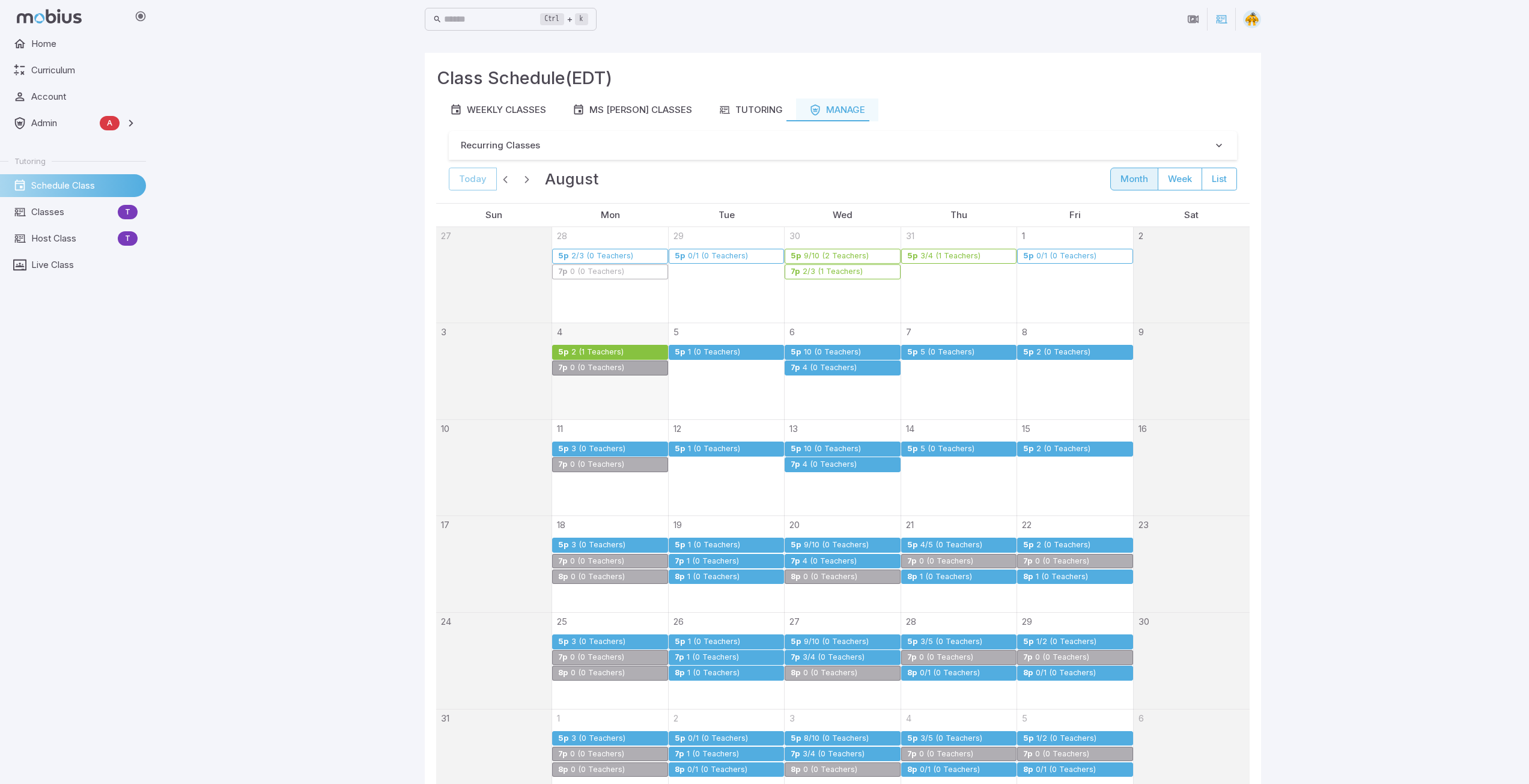 click on "1 (0 Teachers)" at bounding box center [714, 352] 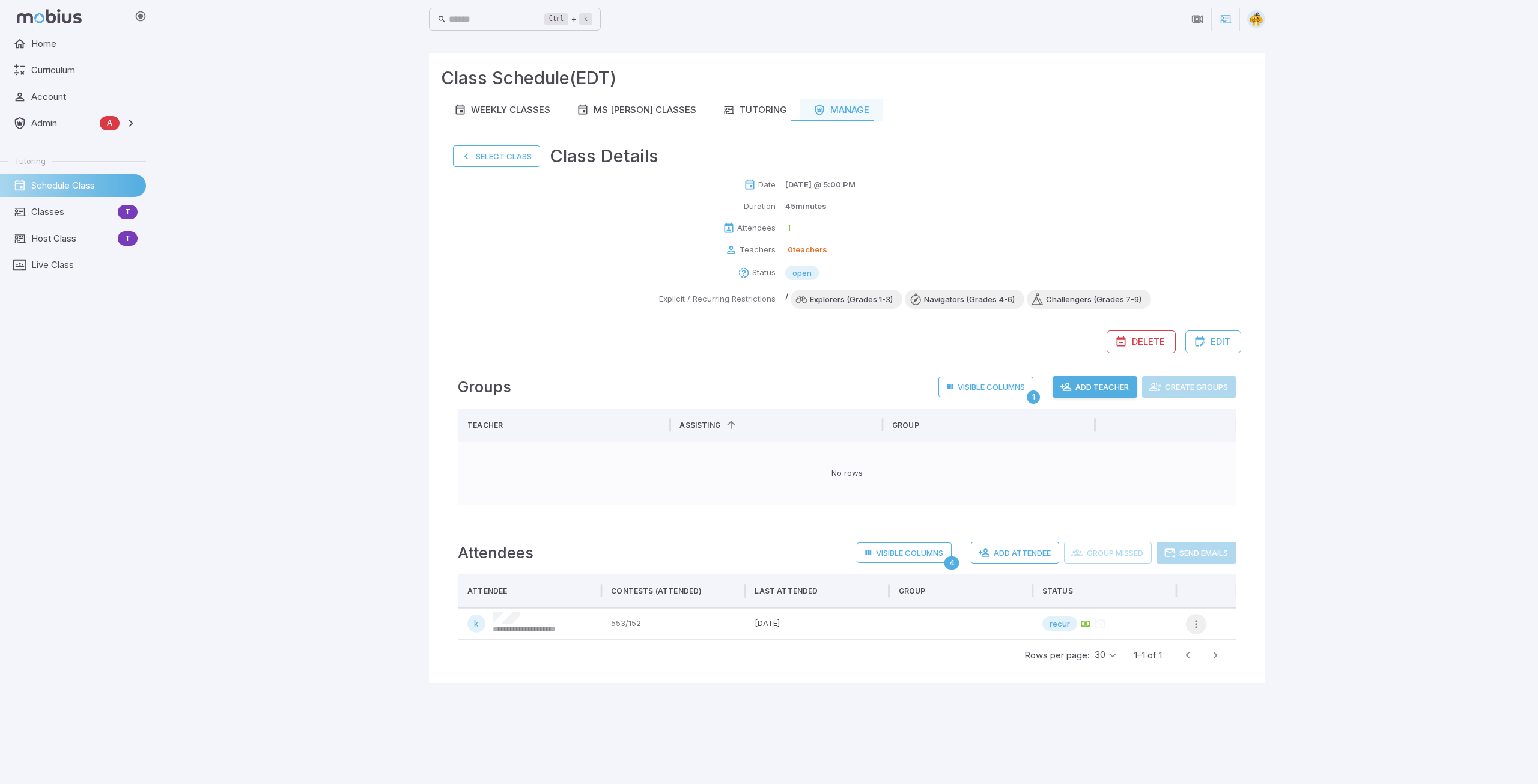 click at bounding box center [1196, 624] 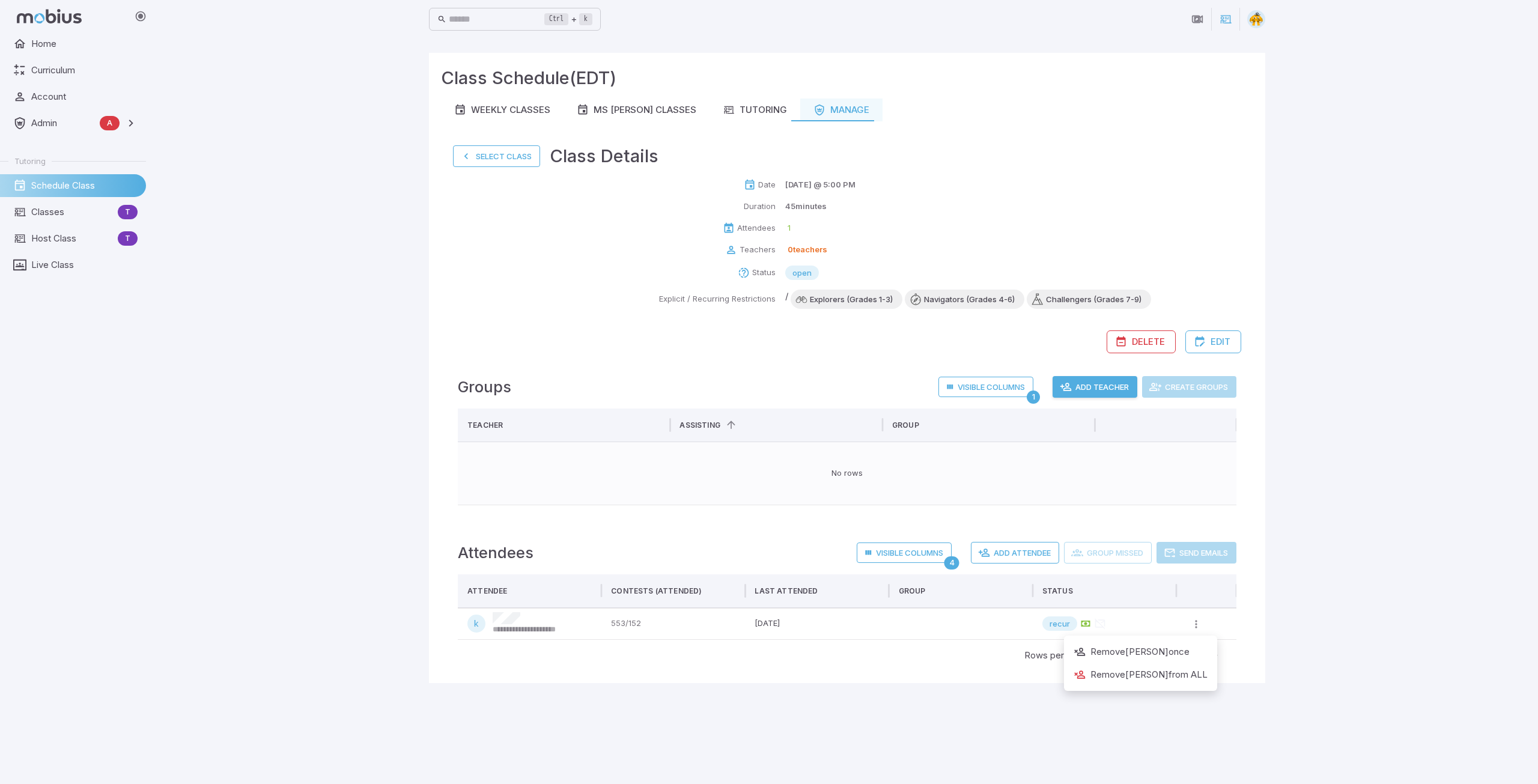 click on "Remove  krystal  from ALL" at bounding box center [1140, 675] 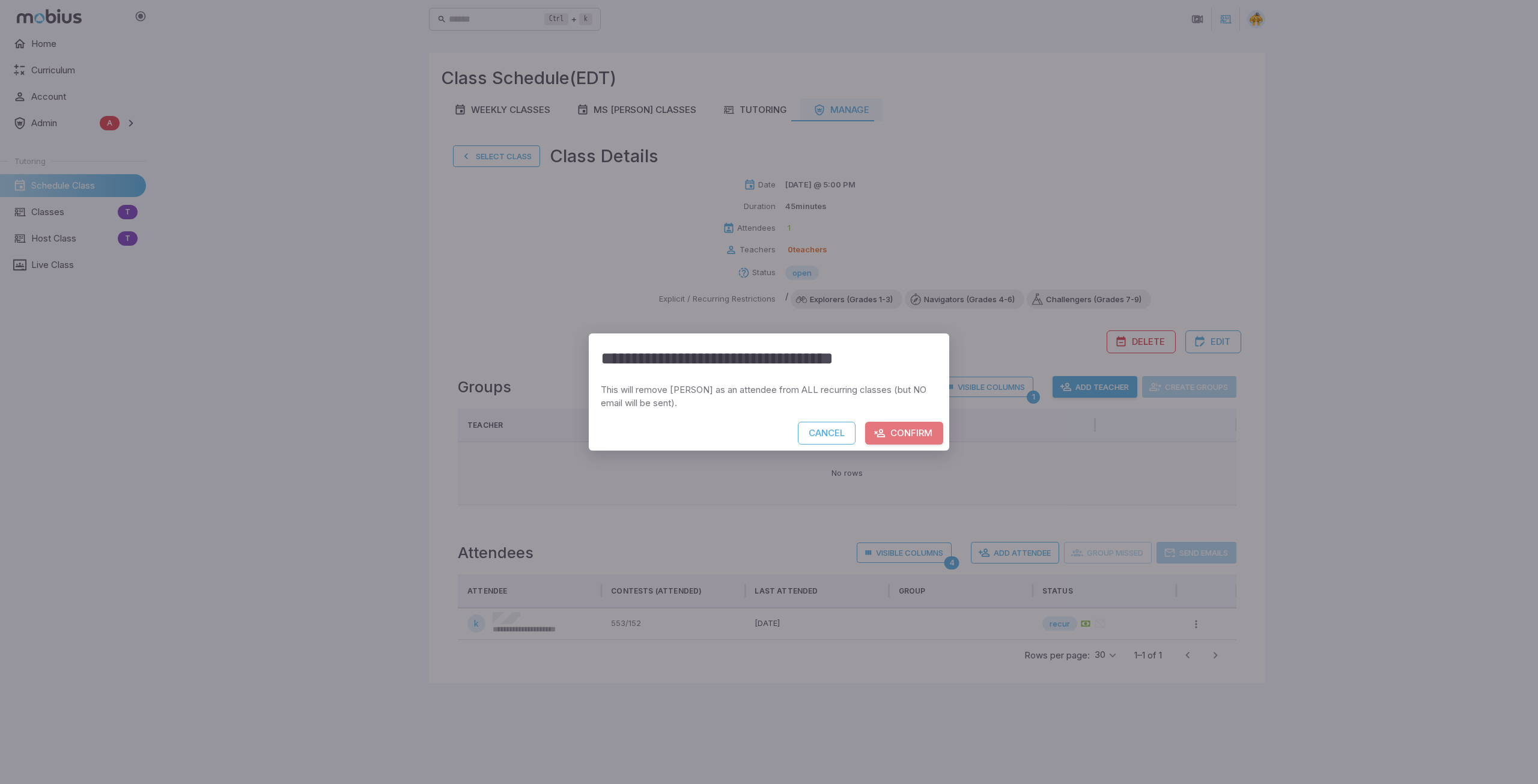 click on "Confirm" at bounding box center (904, 433) 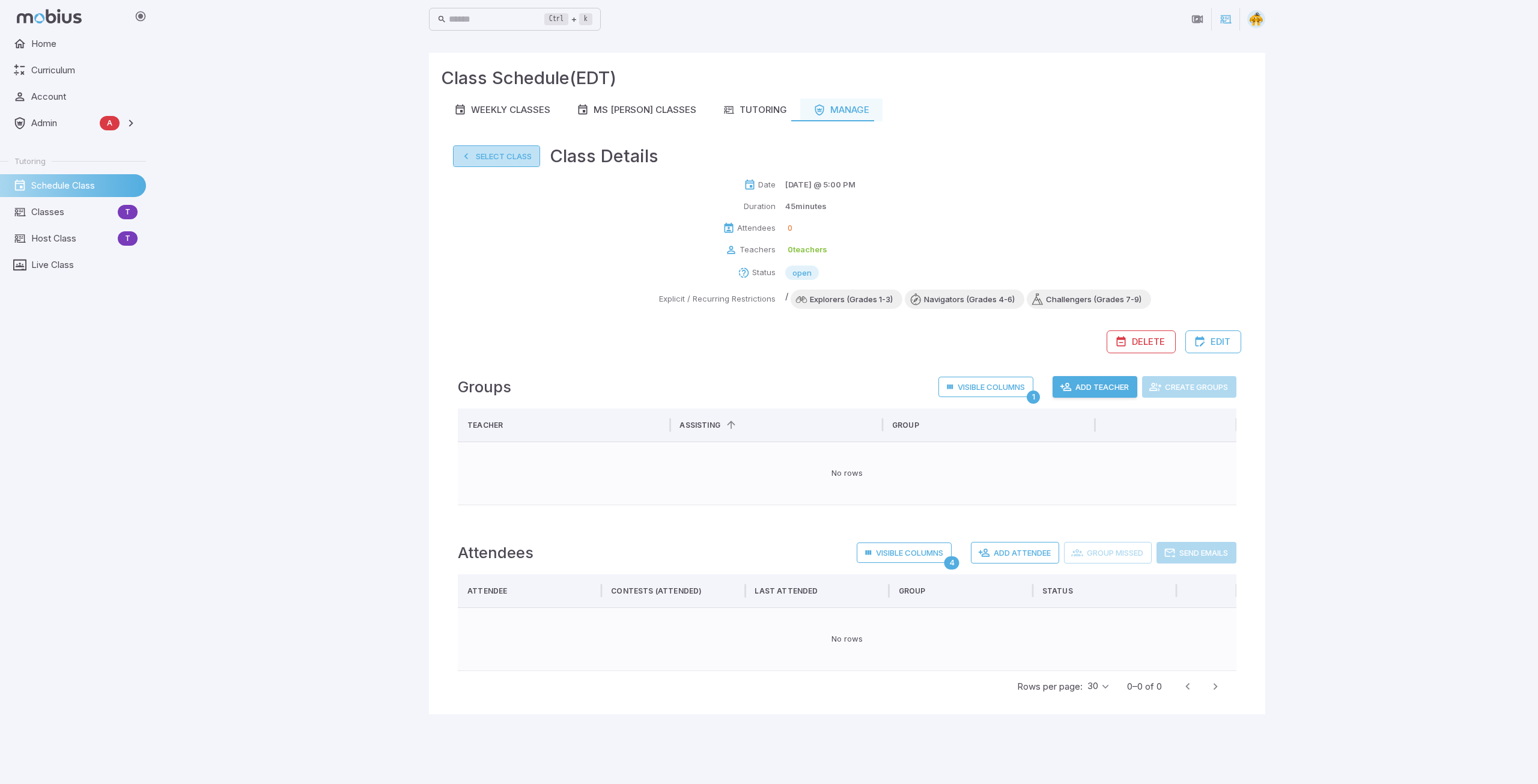 click on "Select Class" at bounding box center [496, 156] 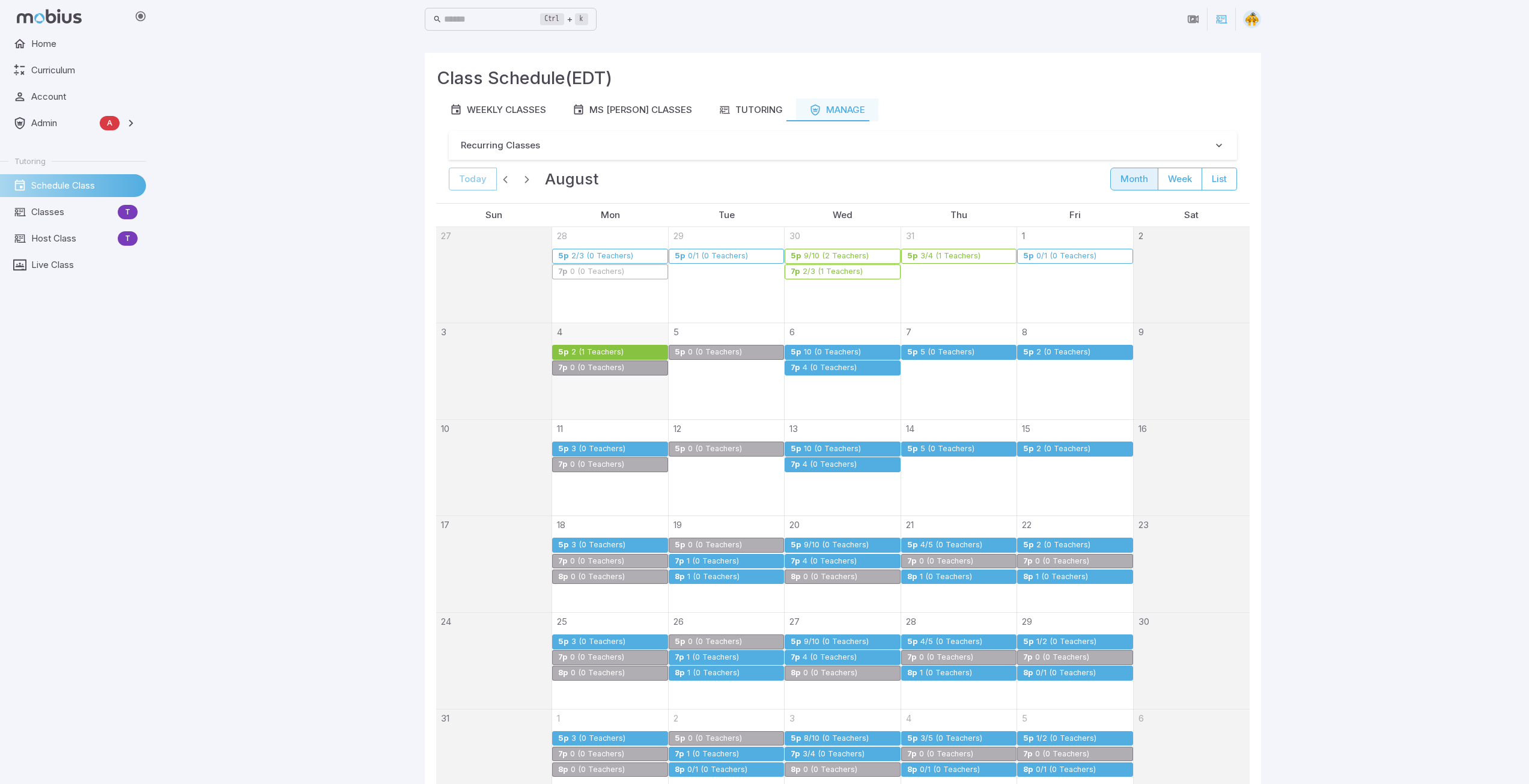 click on "2 (0 Teachers)" at bounding box center [1063, 352] 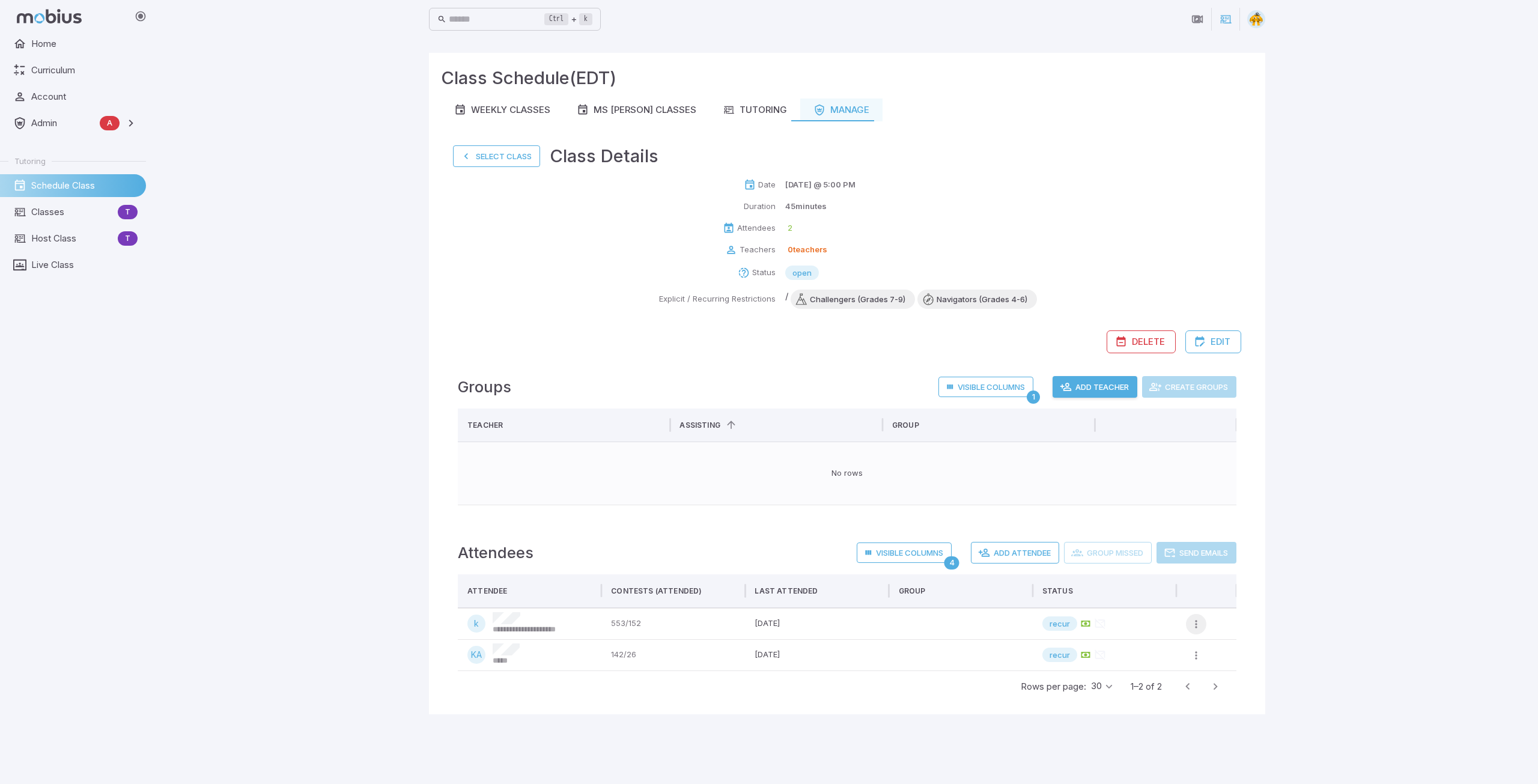 click at bounding box center (1196, 624) 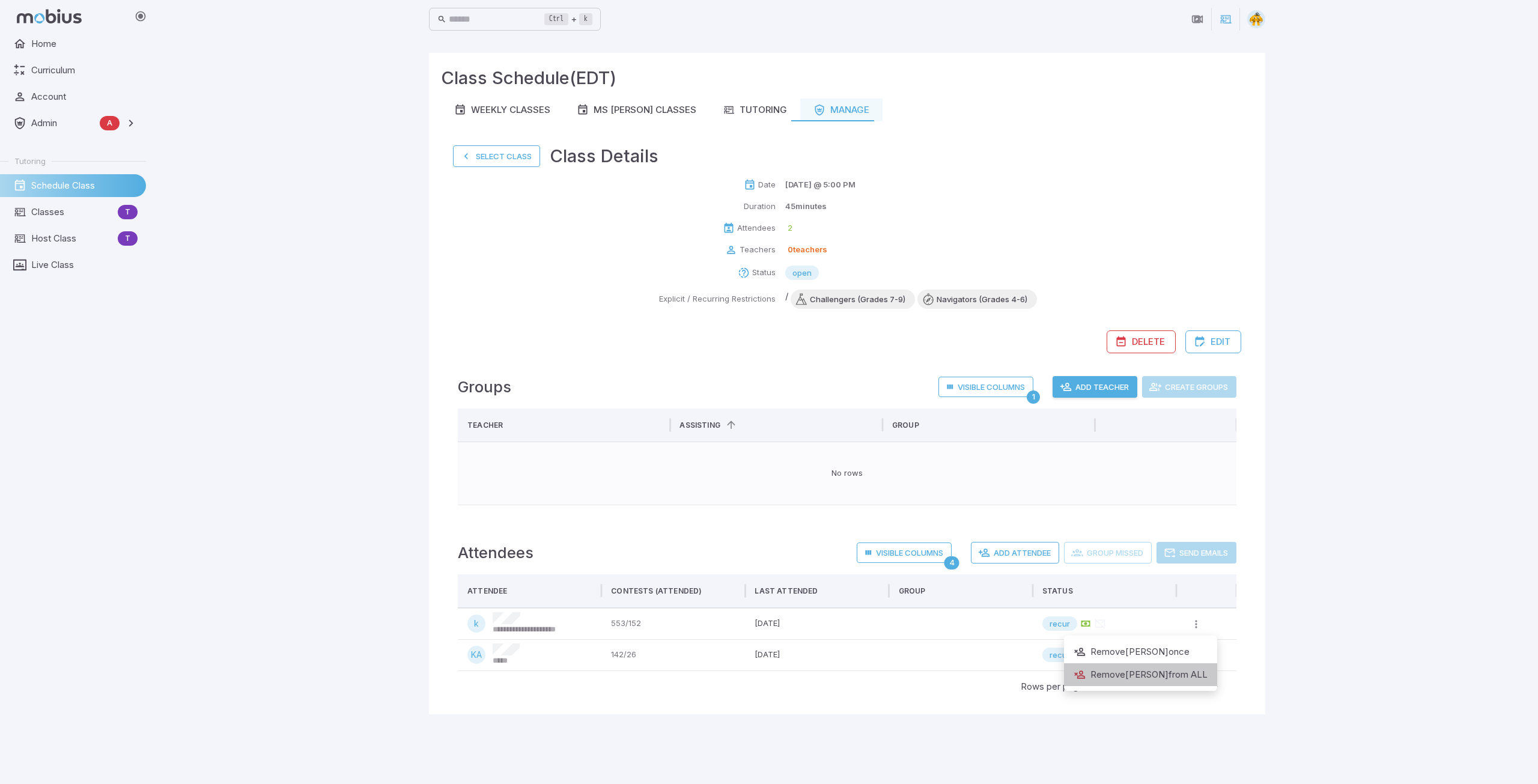 click on "Remove  krystal  from ALL" at bounding box center [1140, 675] 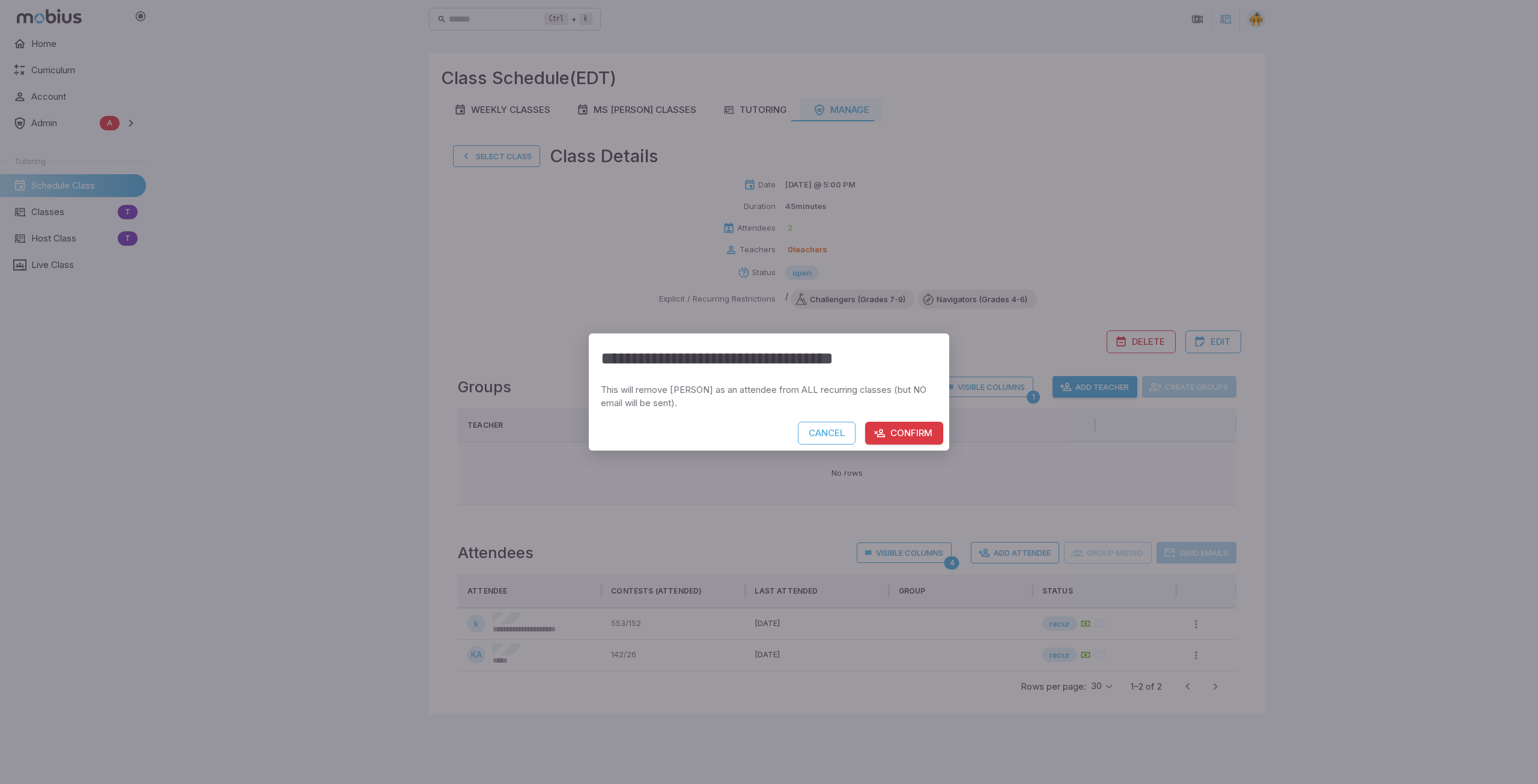 click on "Confirm" at bounding box center [904, 433] 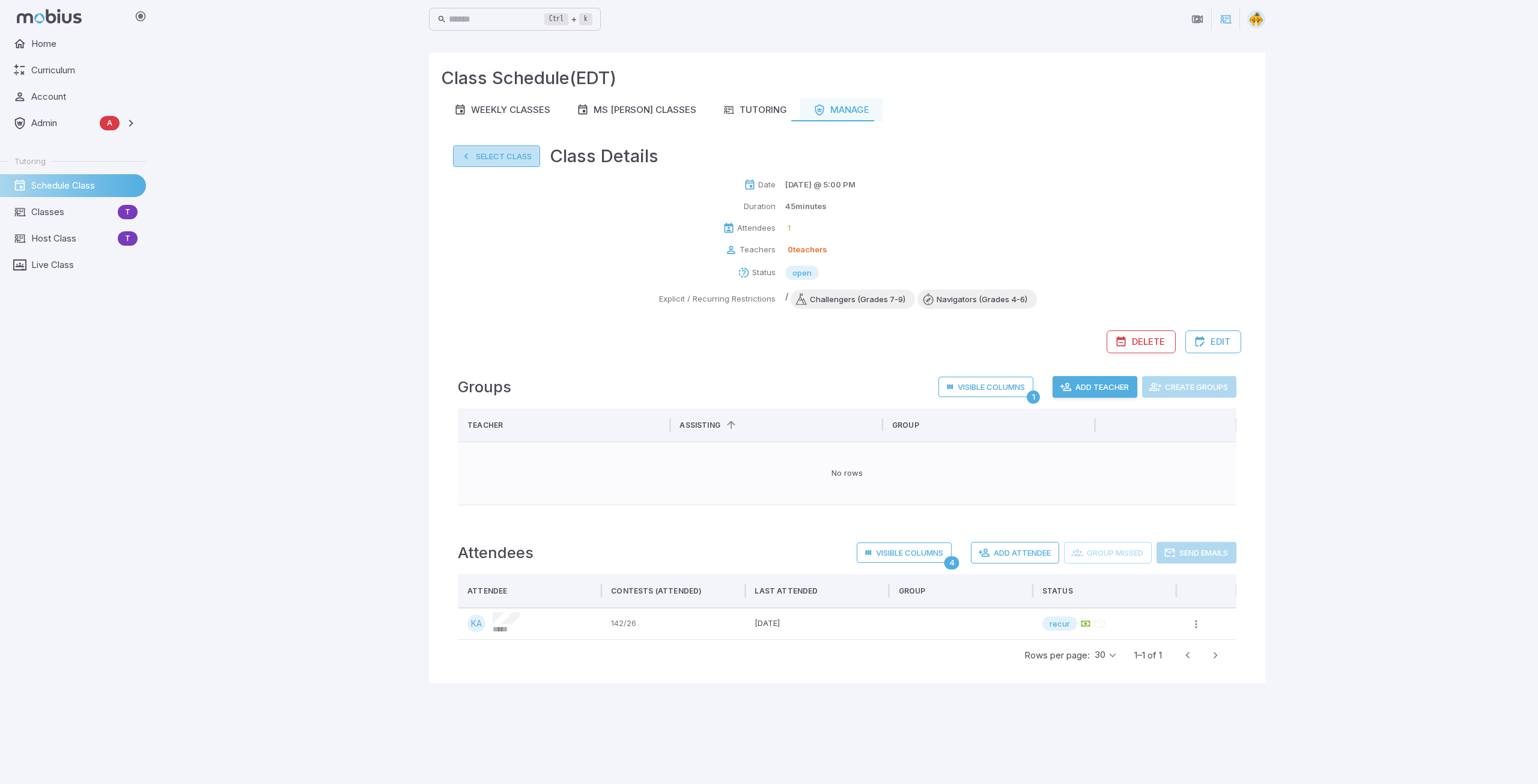 click on "Select Class" at bounding box center (496, 156) 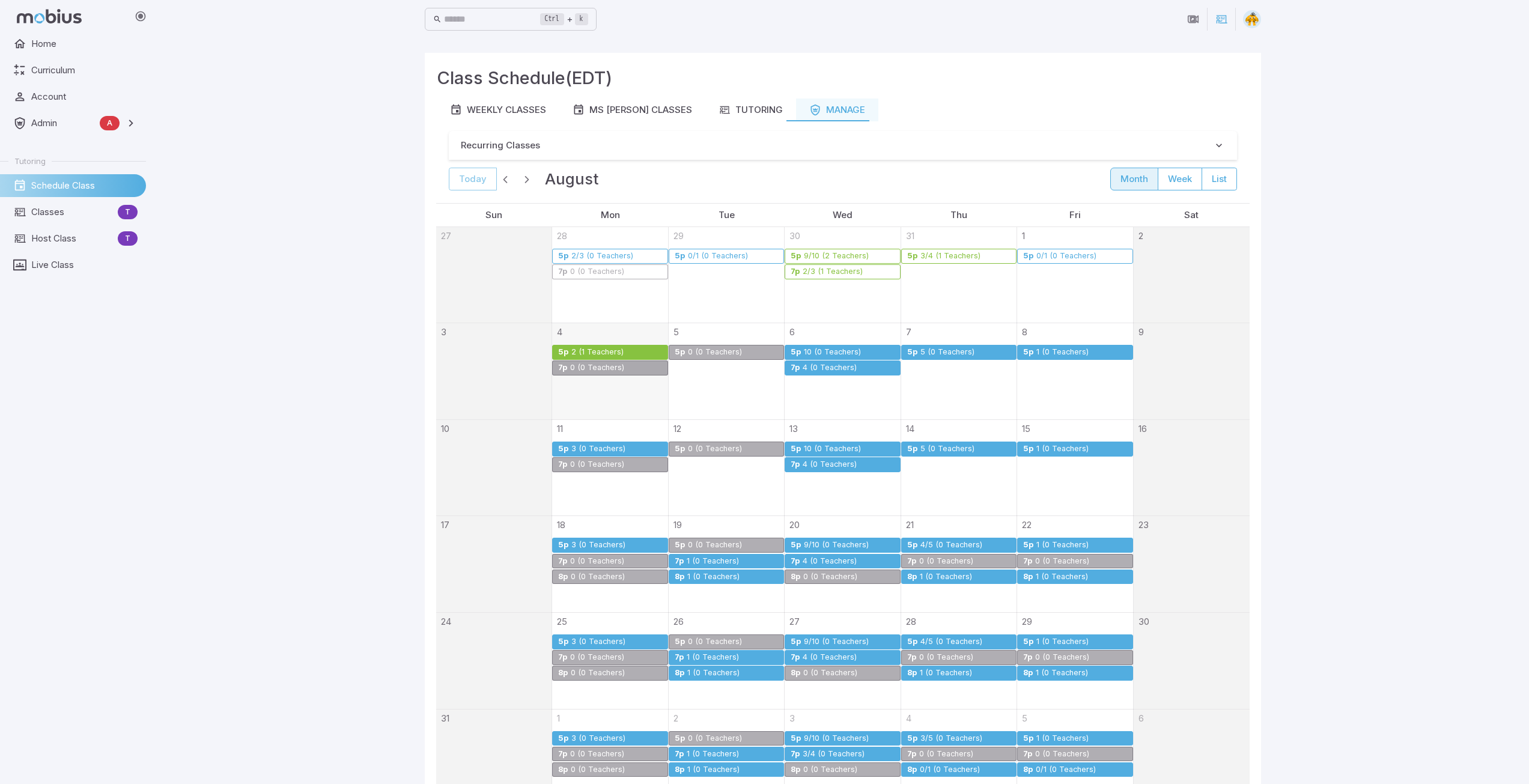 click on "3 (0 Teachers)" at bounding box center (598, 449) 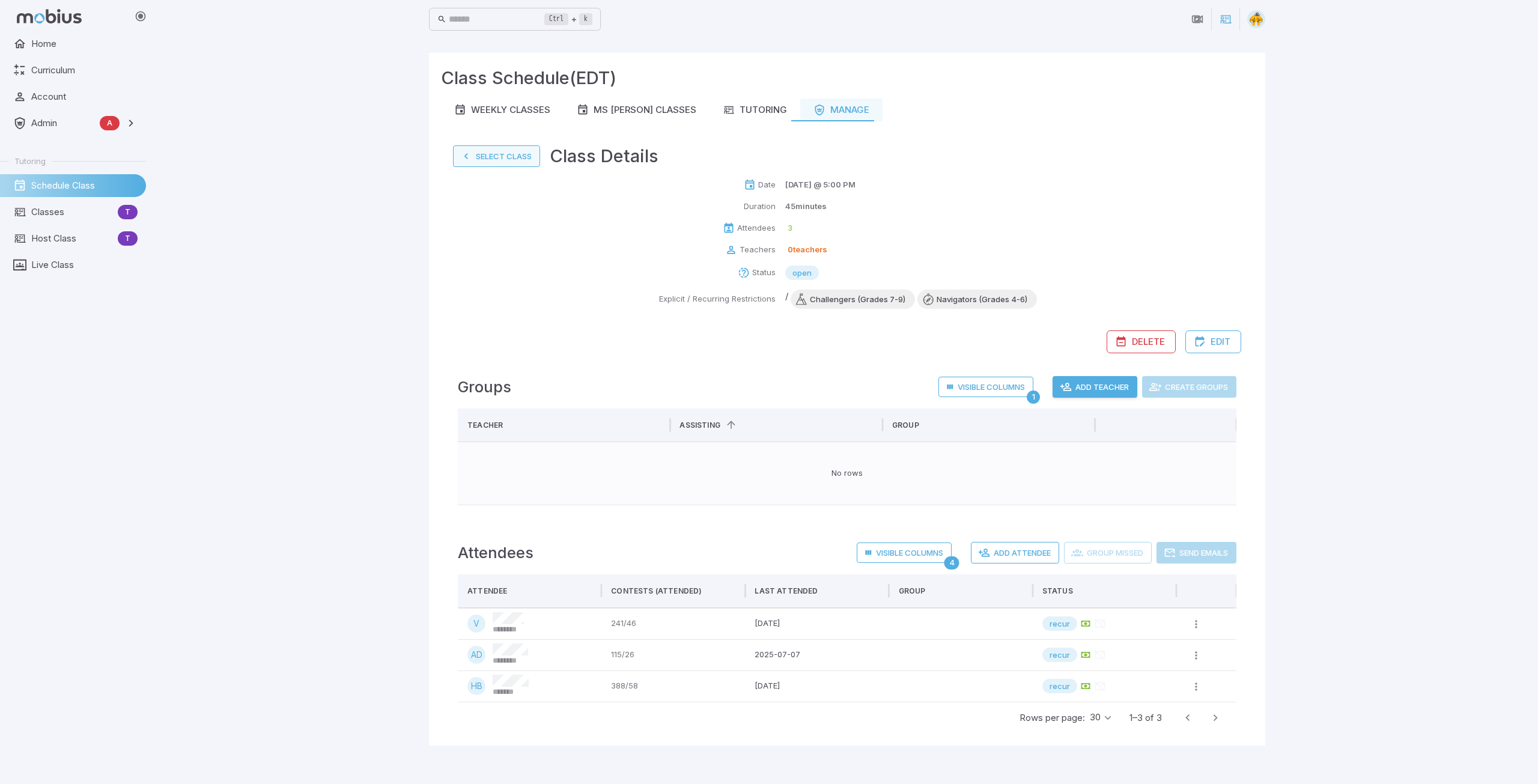 click on "Select Class" at bounding box center [496, 156] 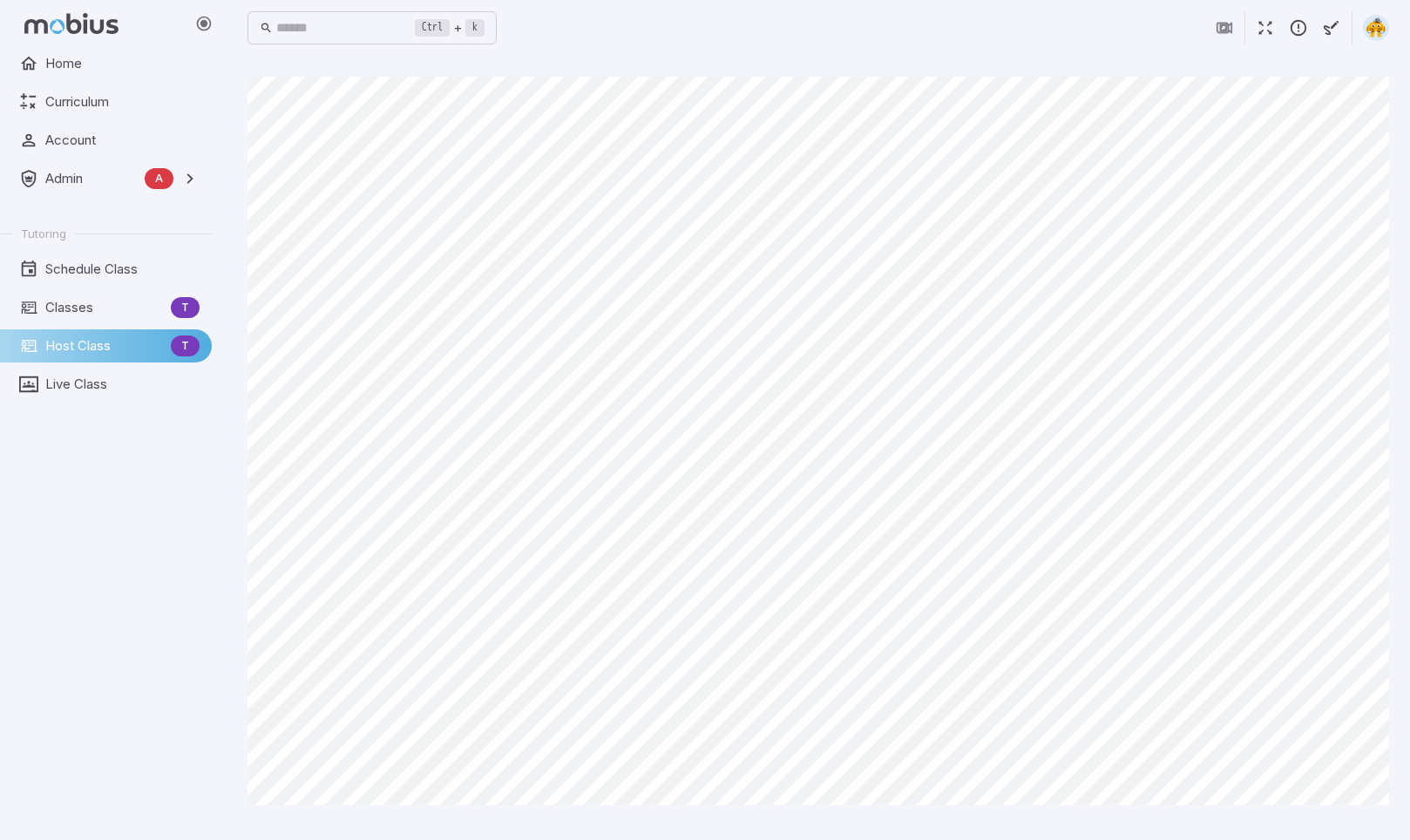 scroll, scrollTop: 0, scrollLeft: 0, axis: both 